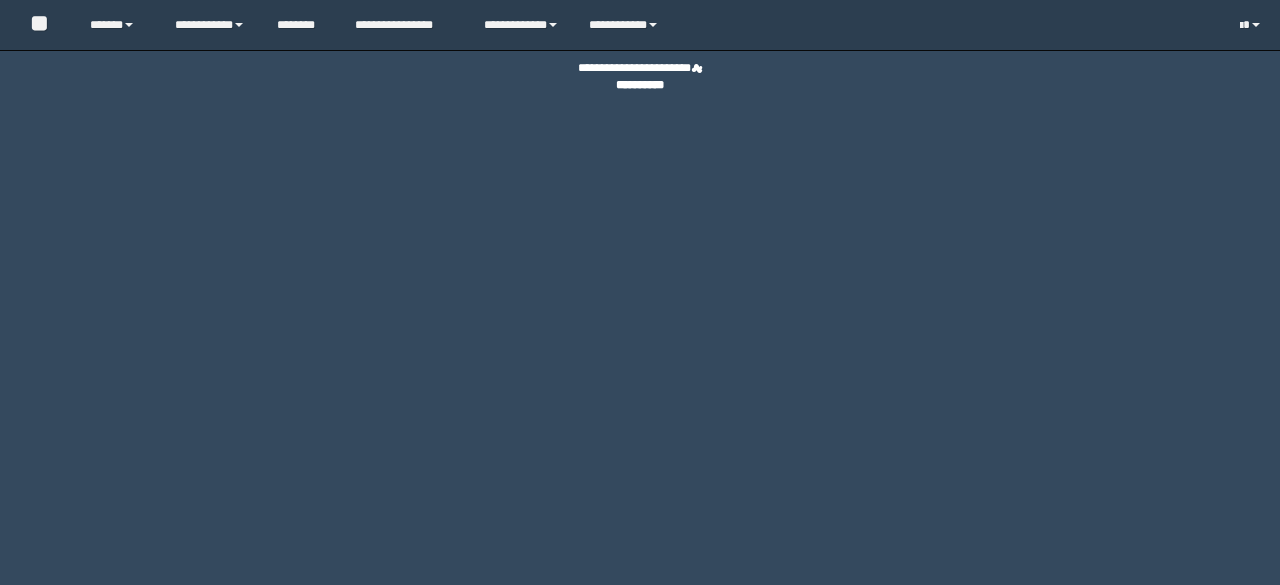 scroll, scrollTop: 0, scrollLeft: 0, axis: both 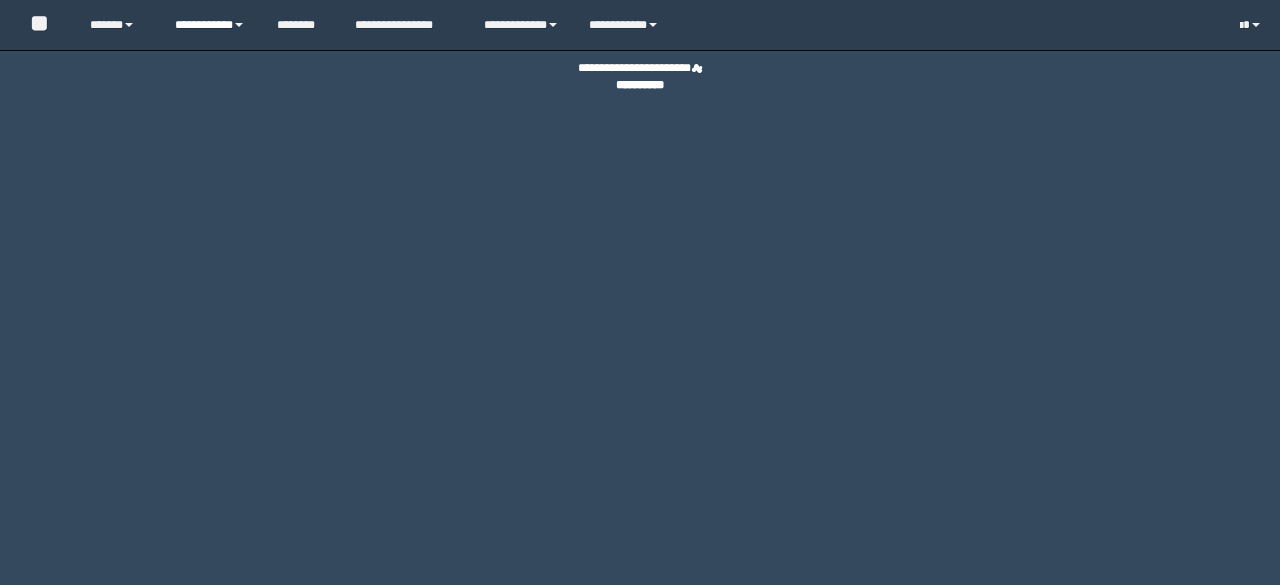 click on "**********" at bounding box center [210, 25] 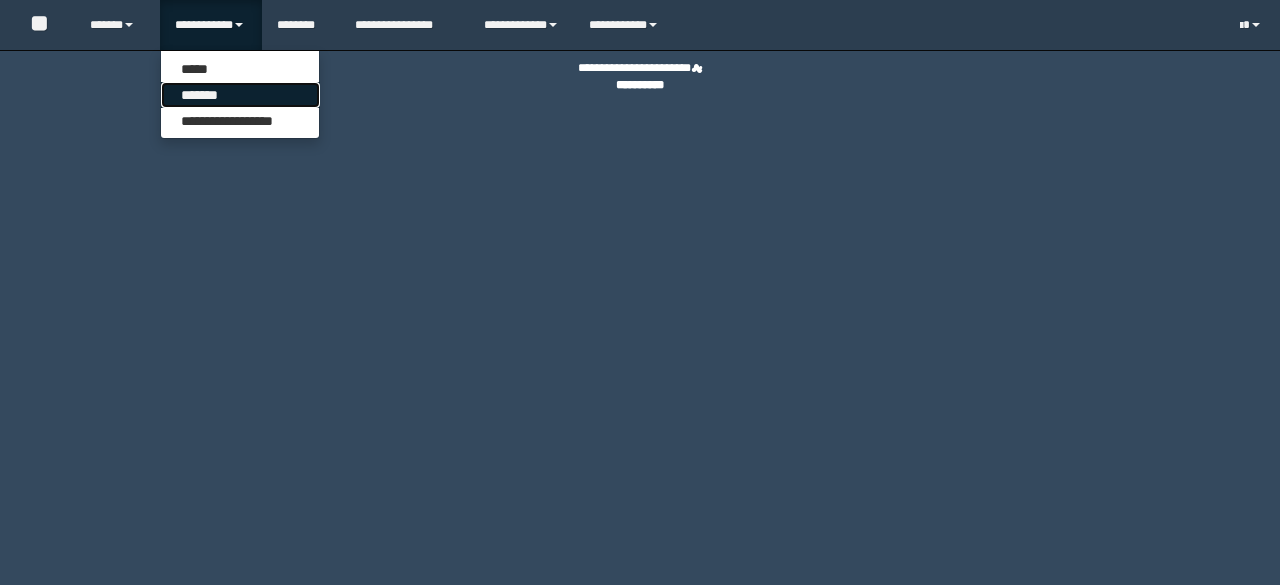 click on "*******" at bounding box center [240, 95] 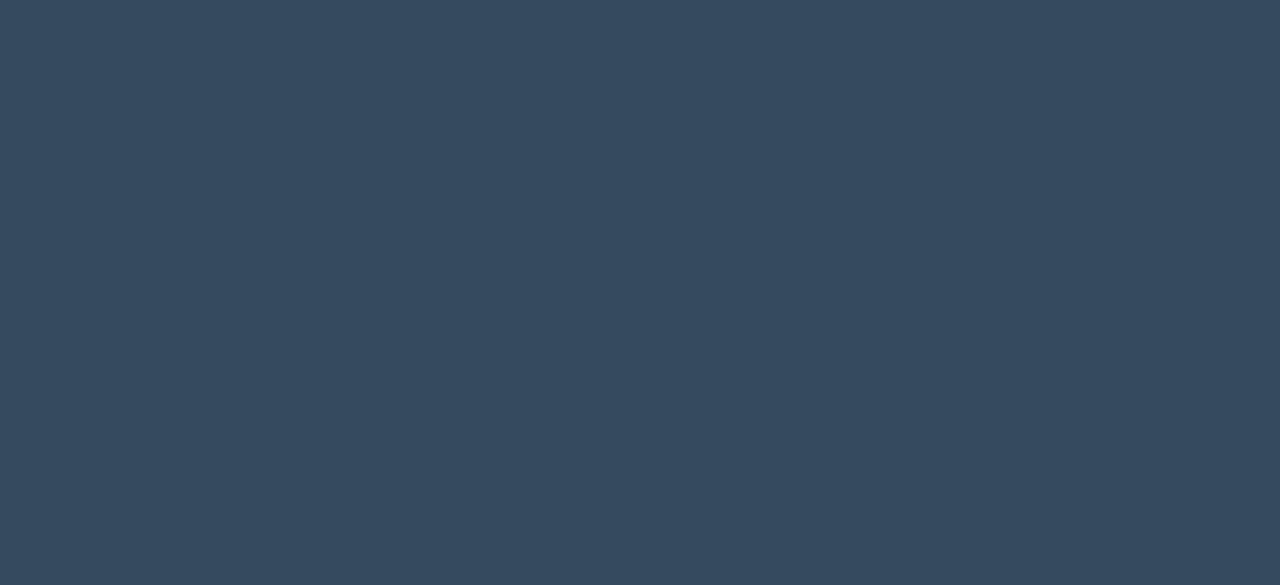 scroll, scrollTop: 0, scrollLeft: 0, axis: both 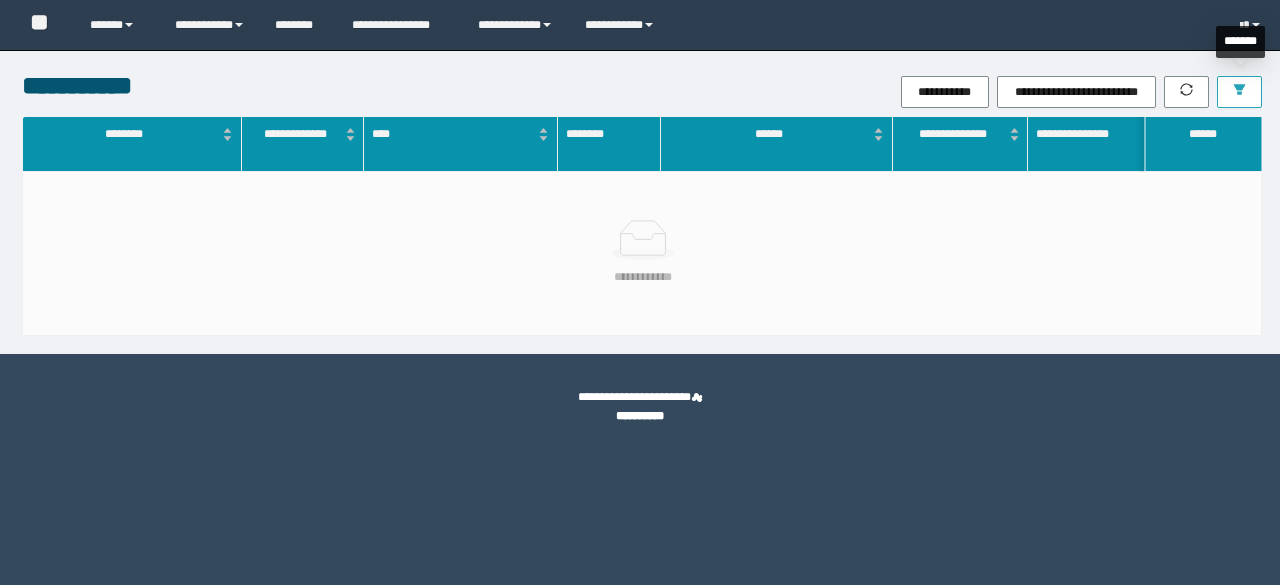 click 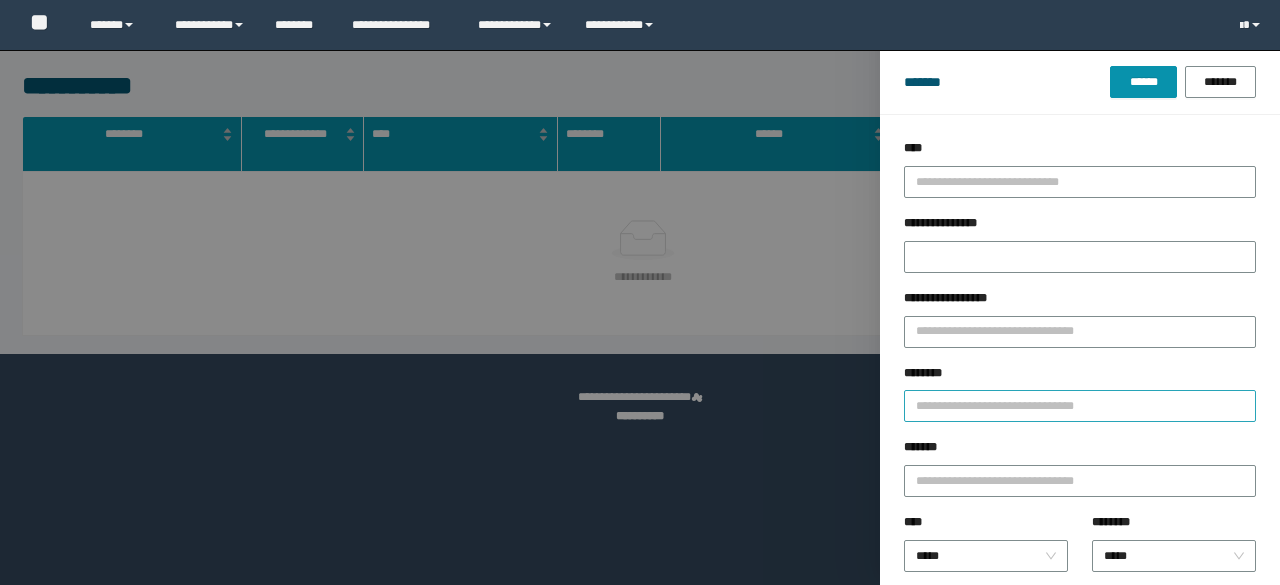 scroll, scrollTop: 0, scrollLeft: 0, axis: both 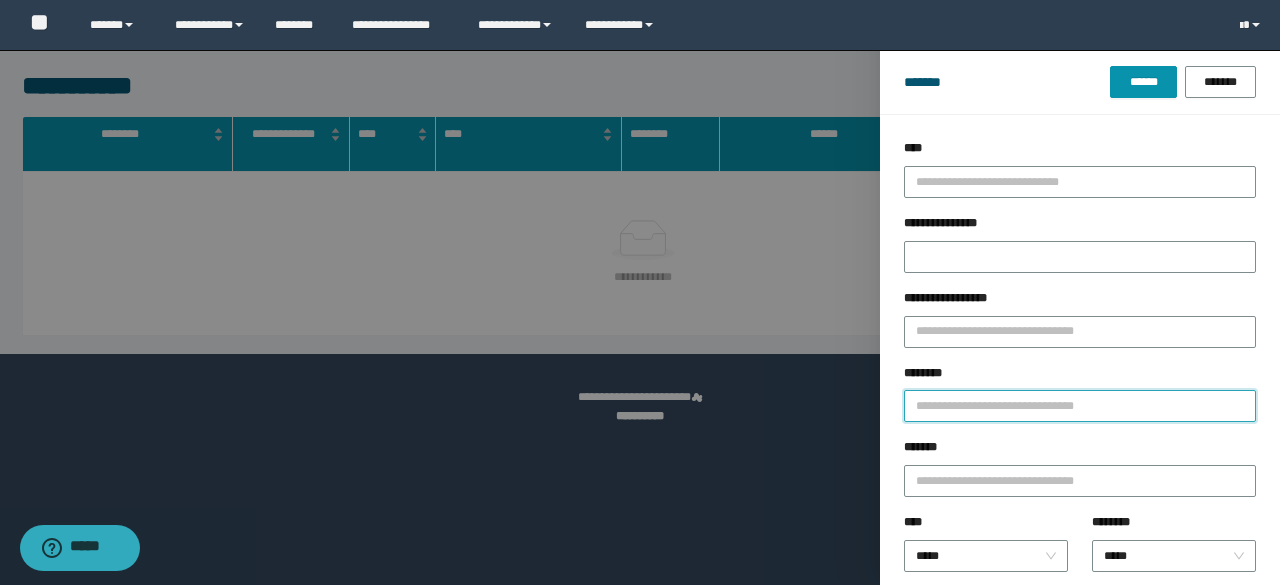 click on "********" at bounding box center [1080, 406] 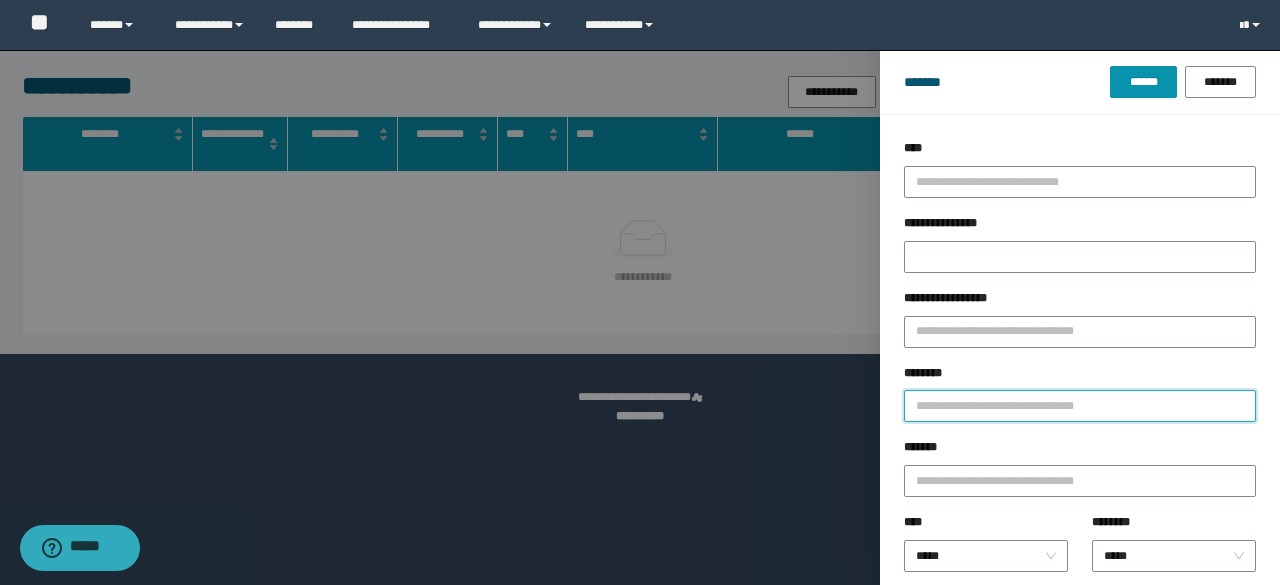paste on "**********" 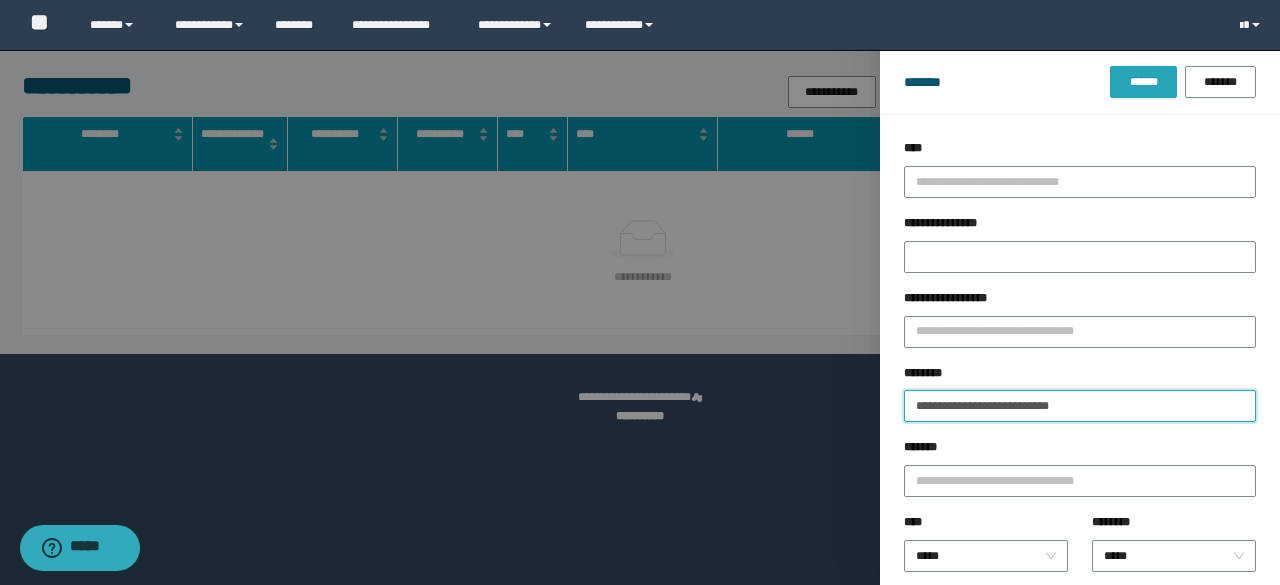 type on "**********" 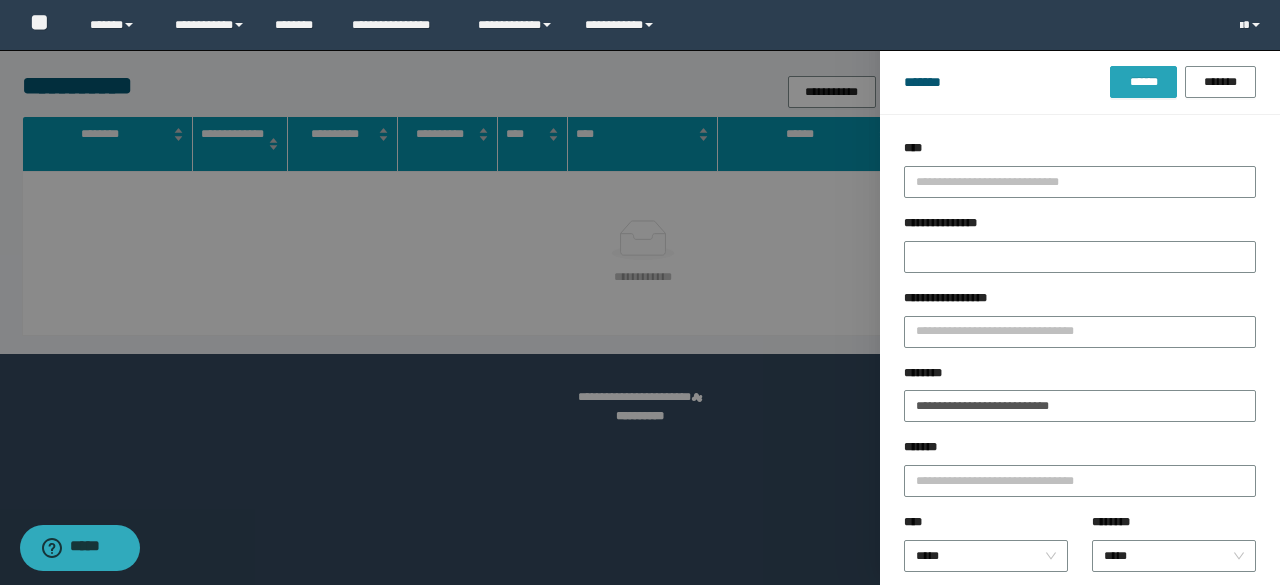 click on "******" at bounding box center (1143, 82) 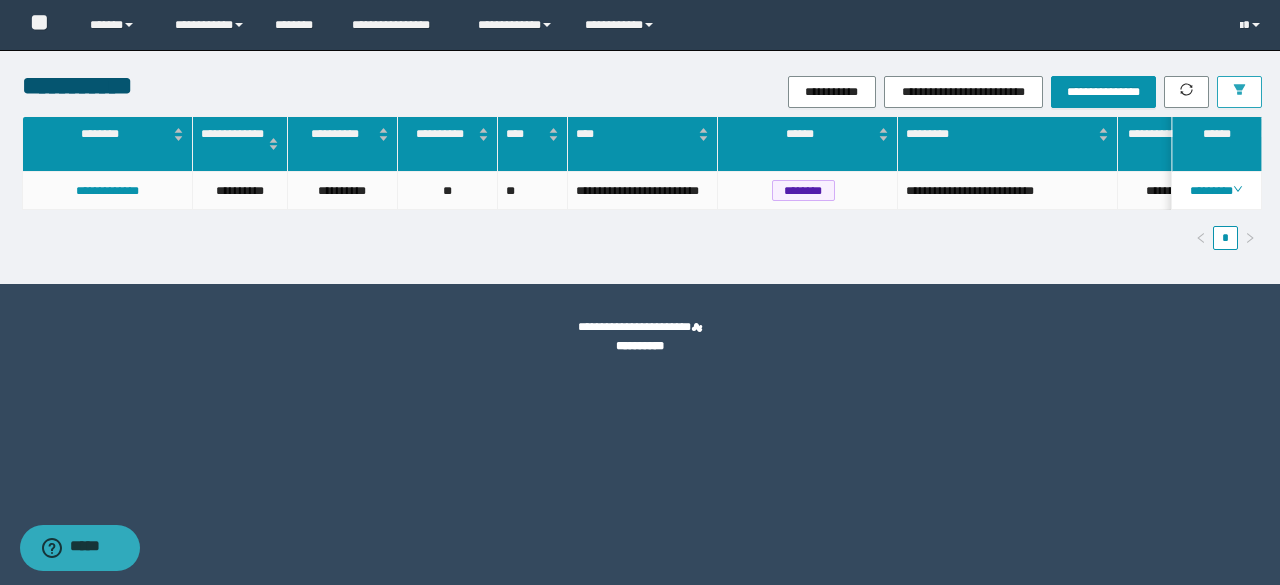 scroll, scrollTop: 0, scrollLeft: 367, axis: horizontal 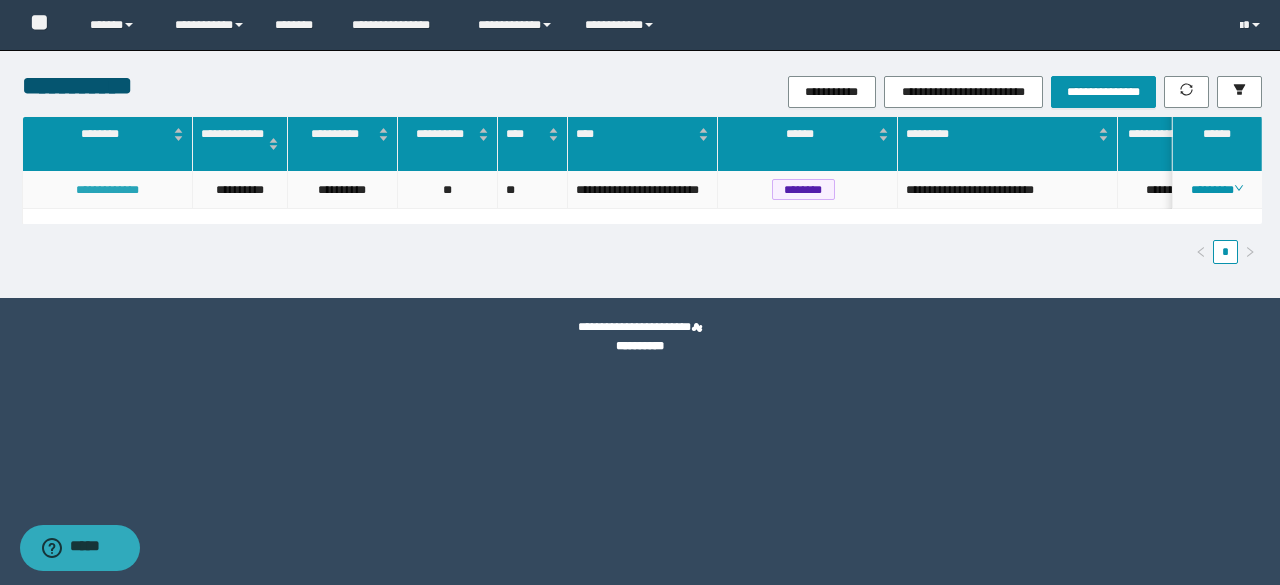 click on "**********" at bounding box center [107, 190] 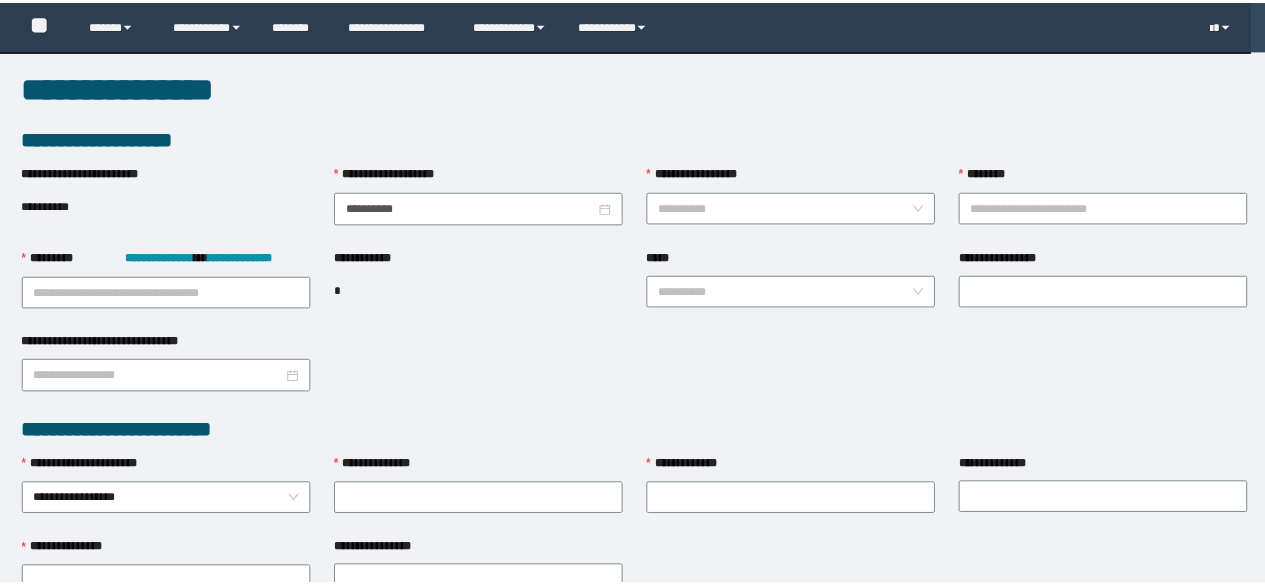 scroll, scrollTop: 0, scrollLeft: 0, axis: both 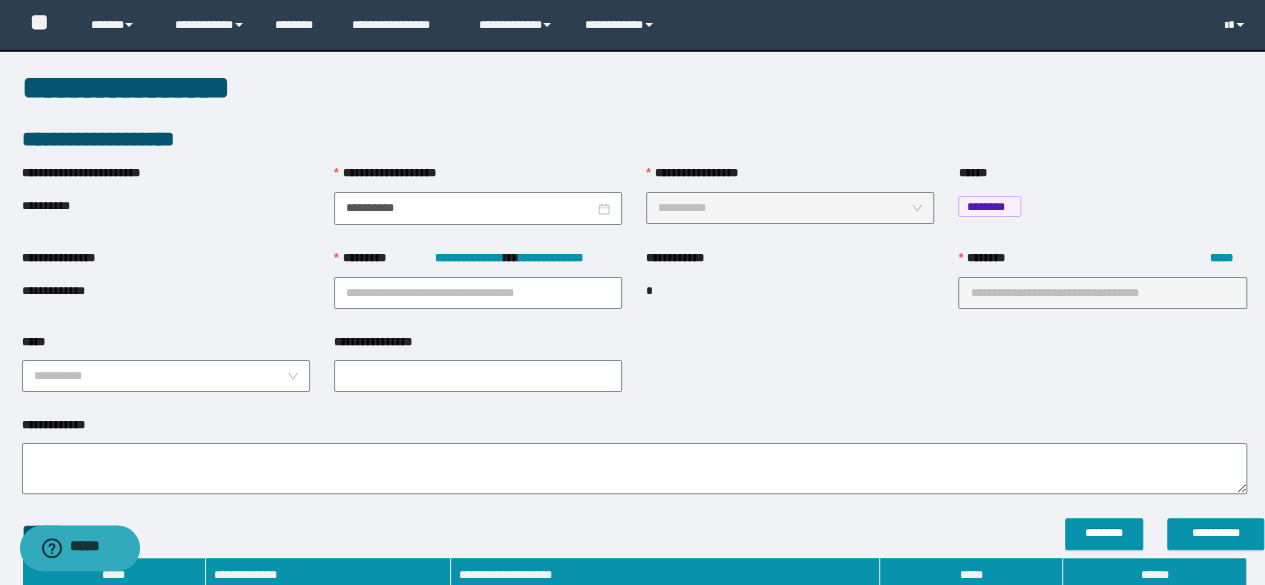 type on "**********" 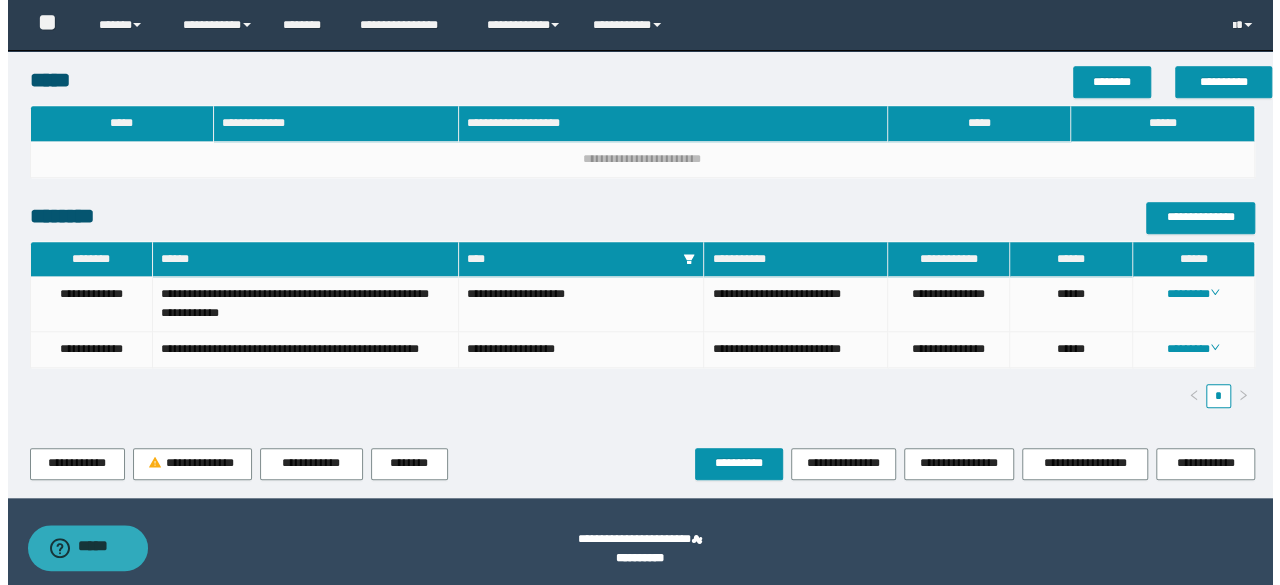 scroll, scrollTop: 708, scrollLeft: 0, axis: vertical 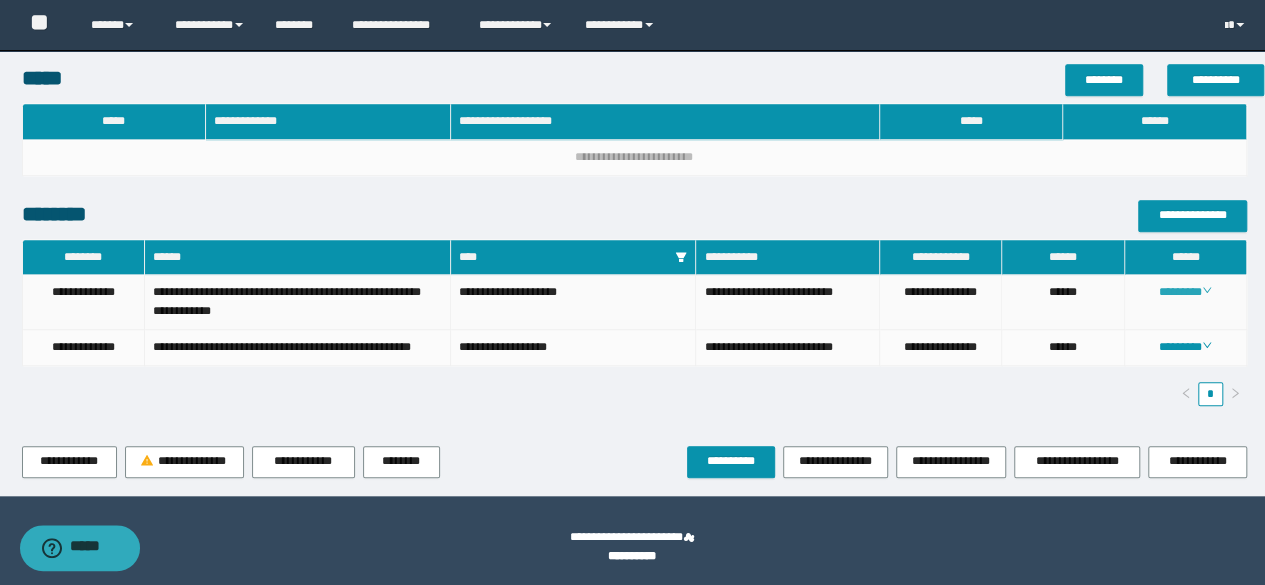 click on "********" at bounding box center (1185, 292) 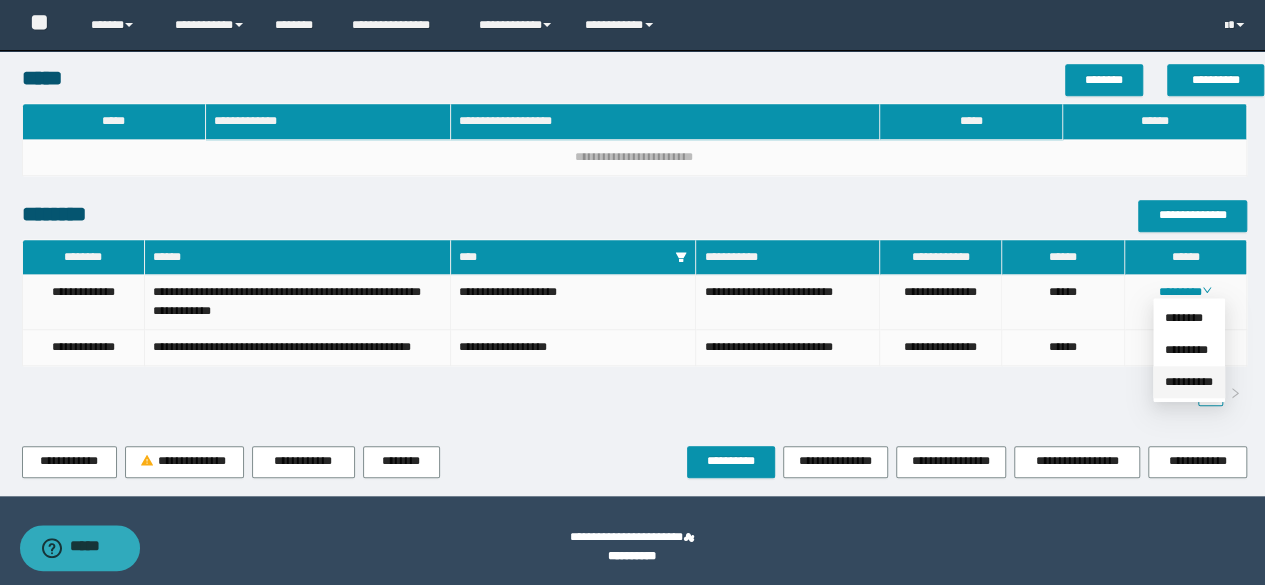 click on "**********" at bounding box center (1189, 382) 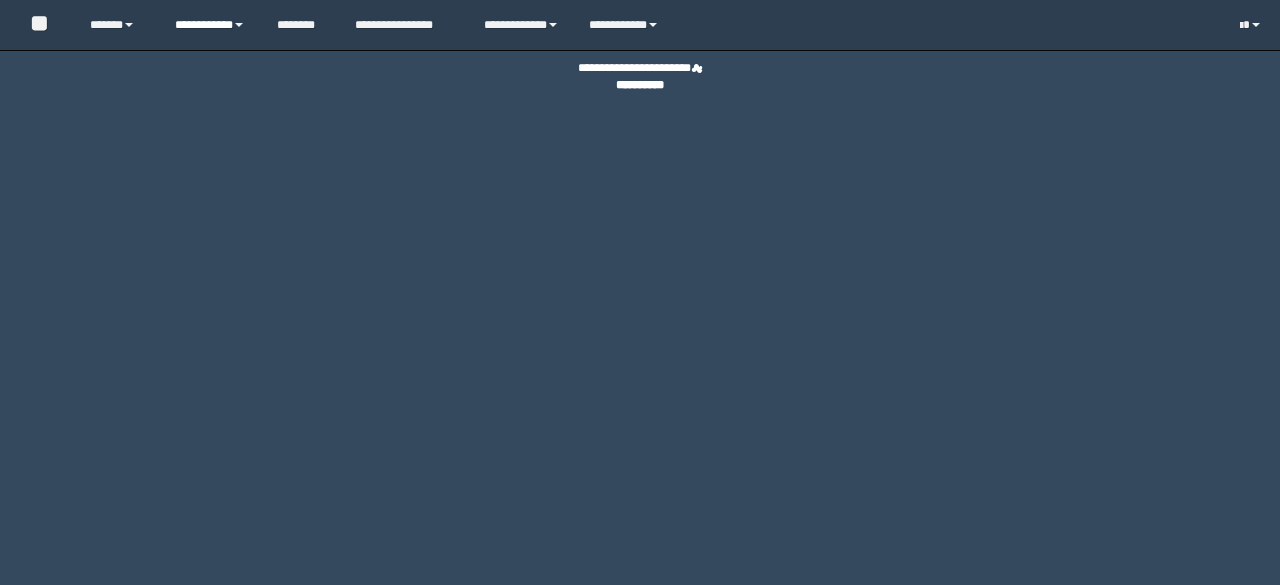 scroll, scrollTop: 0, scrollLeft: 0, axis: both 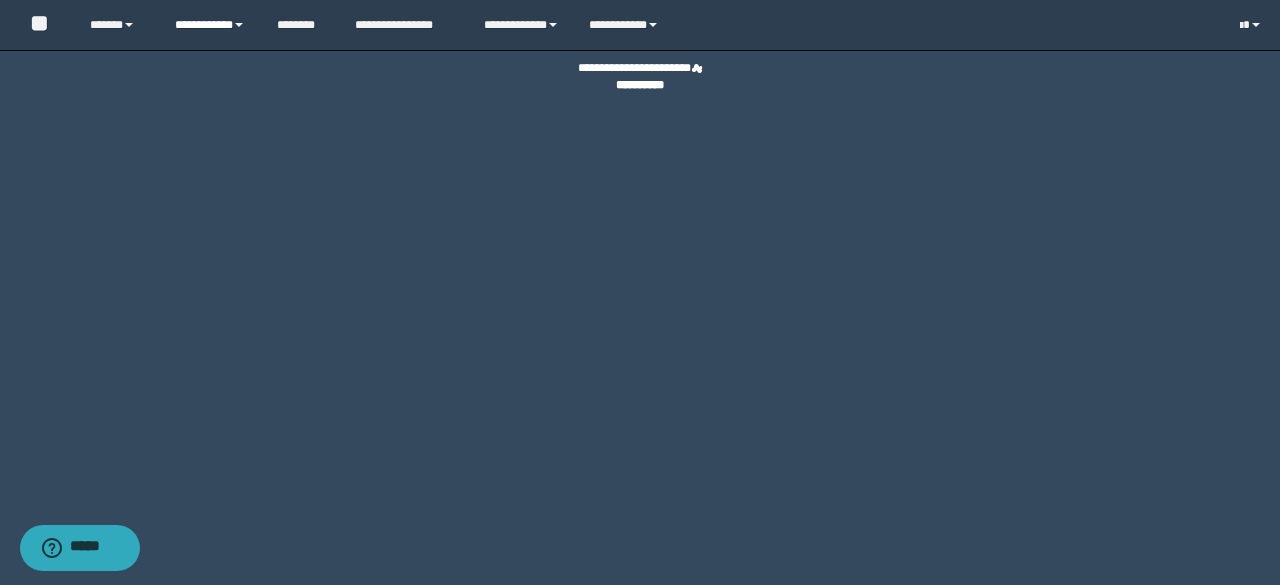 click on "**********" at bounding box center [210, 25] 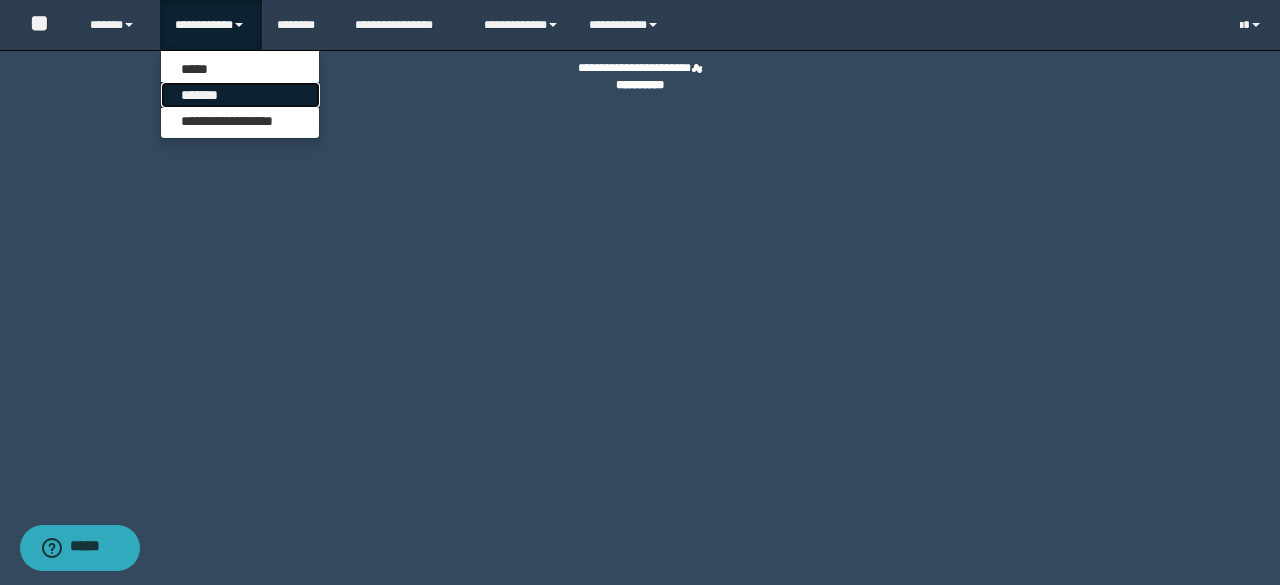 drag, startPoint x: 240, startPoint y: 94, endPoint x: 250, endPoint y: 97, distance: 10.440307 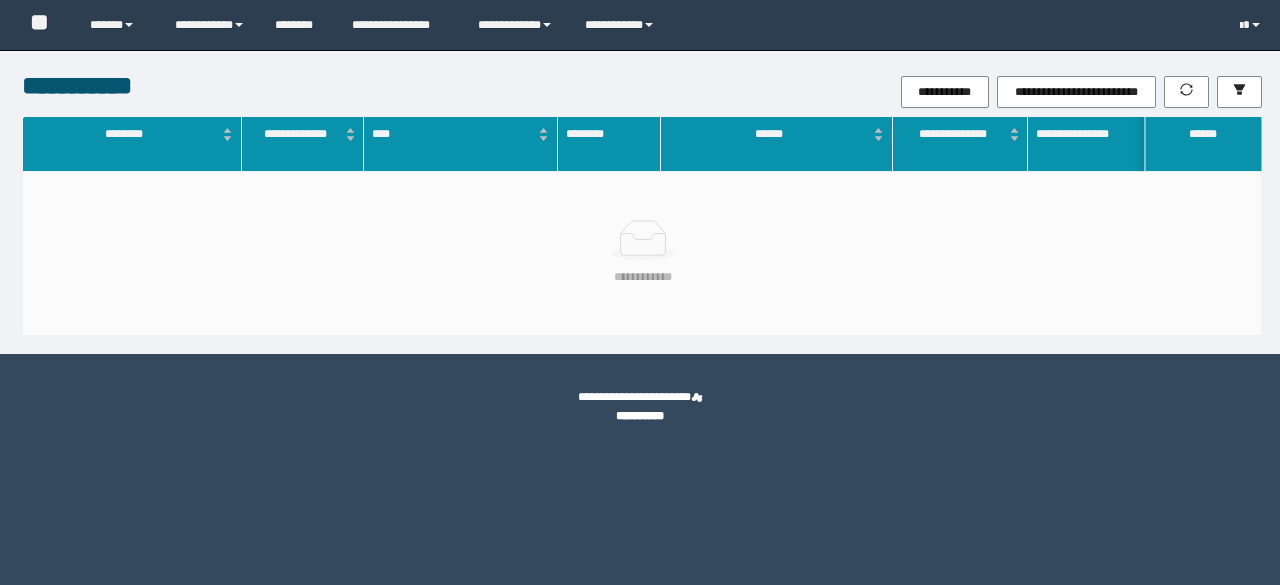 scroll, scrollTop: 0, scrollLeft: 0, axis: both 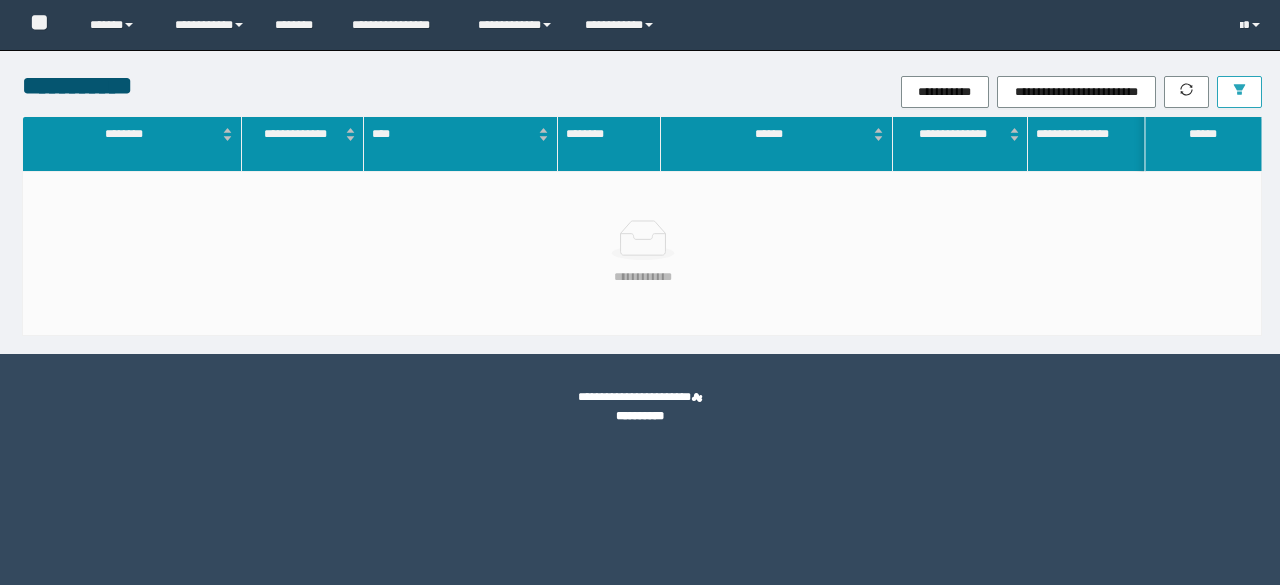 click 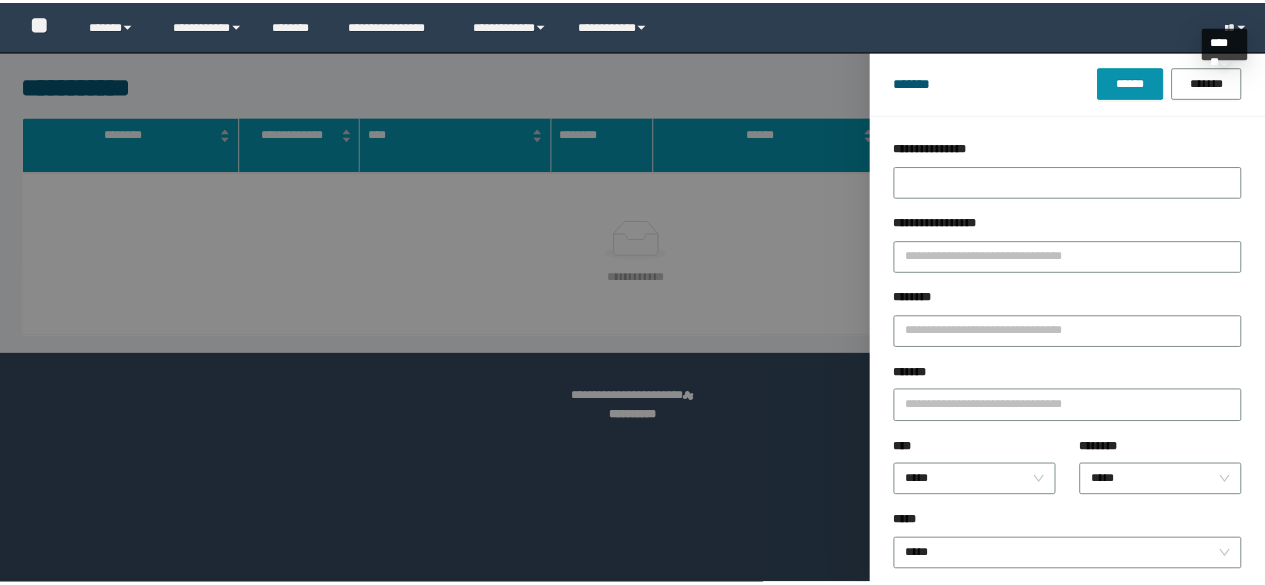scroll, scrollTop: 0, scrollLeft: 0, axis: both 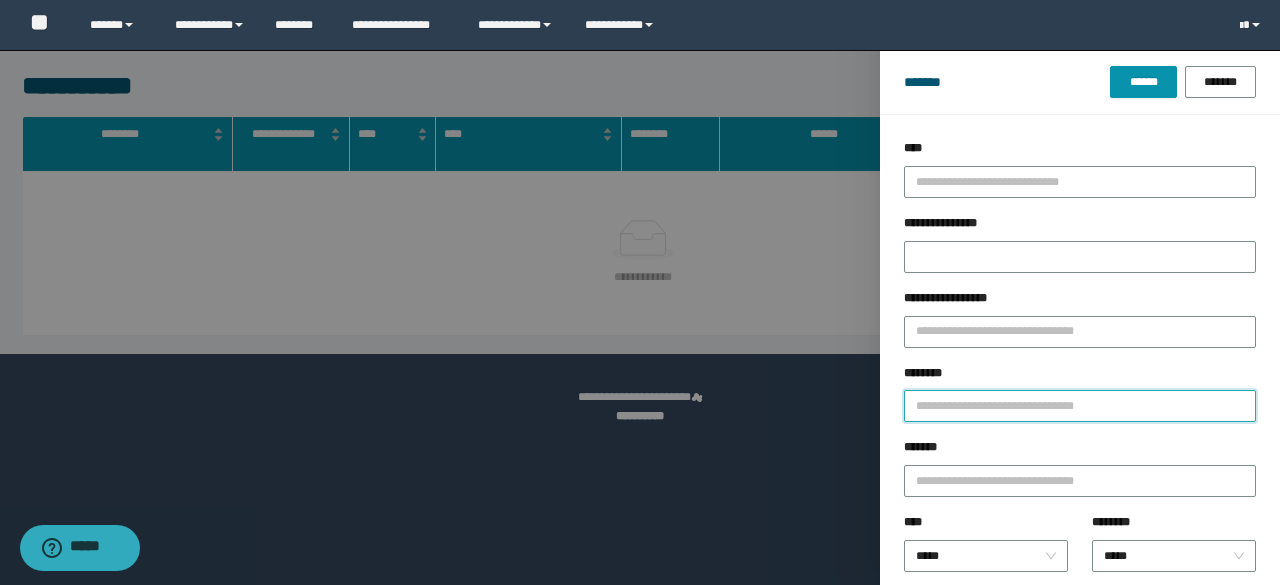 click on "********" at bounding box center (1080, 406) 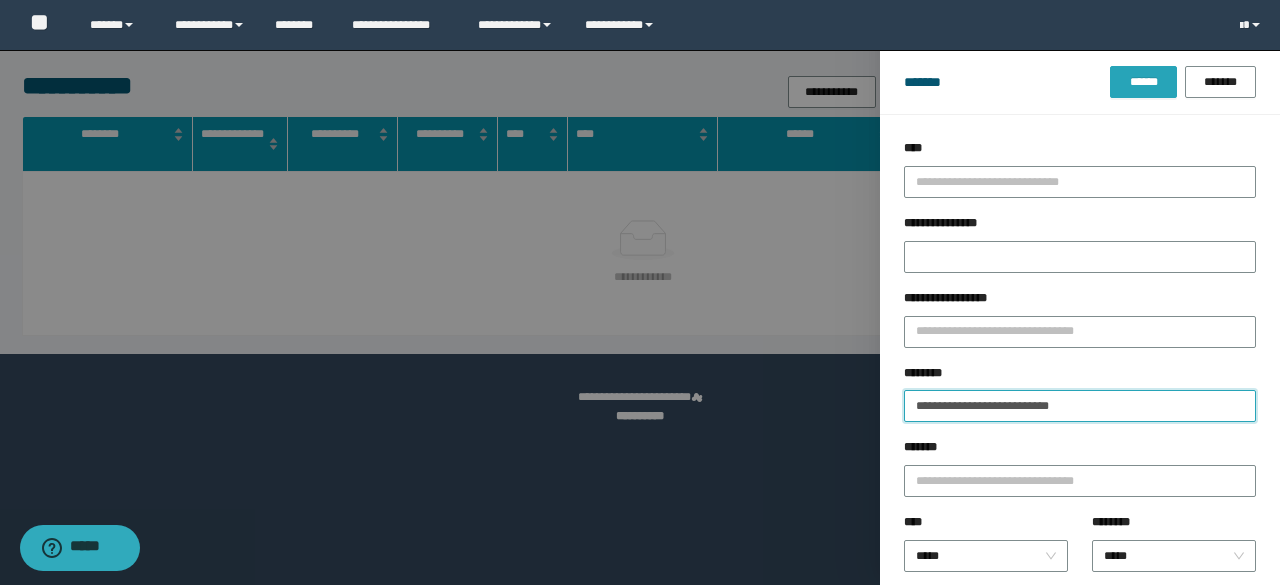 type on "**********" 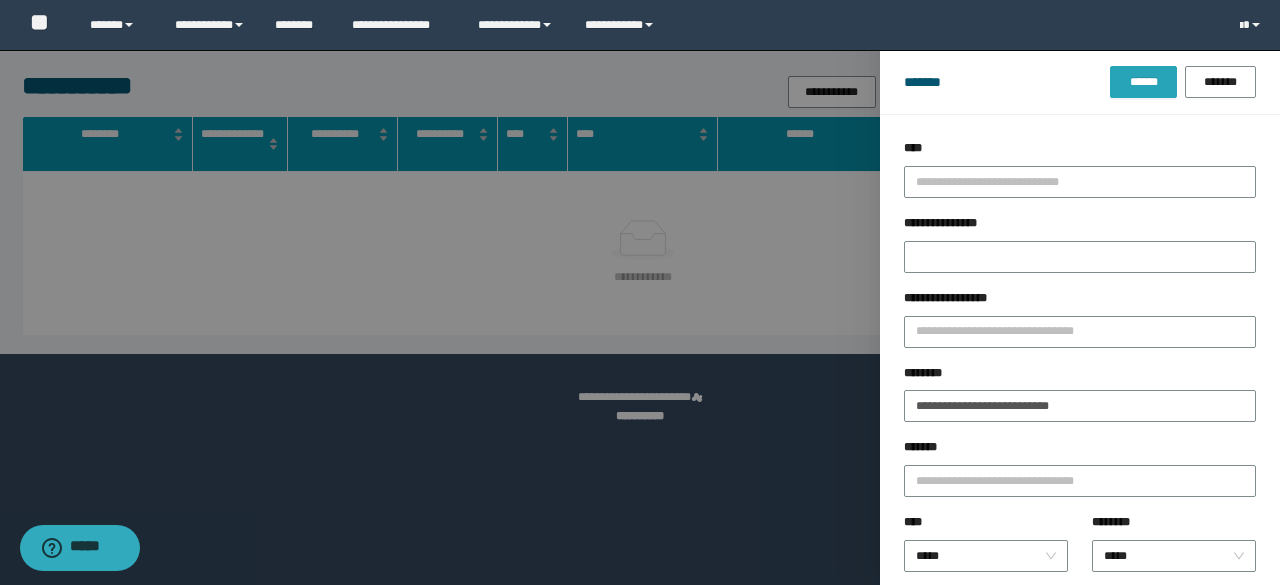 click on "******" at bounding box center [1143, 82] 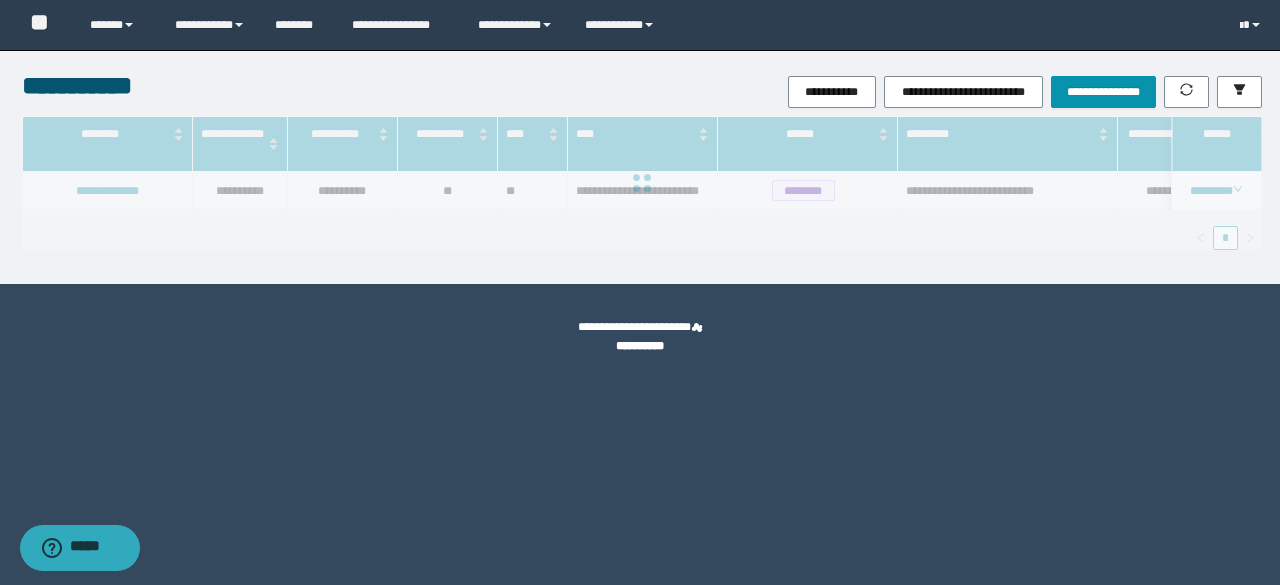 click at bounding box center [642, 183] 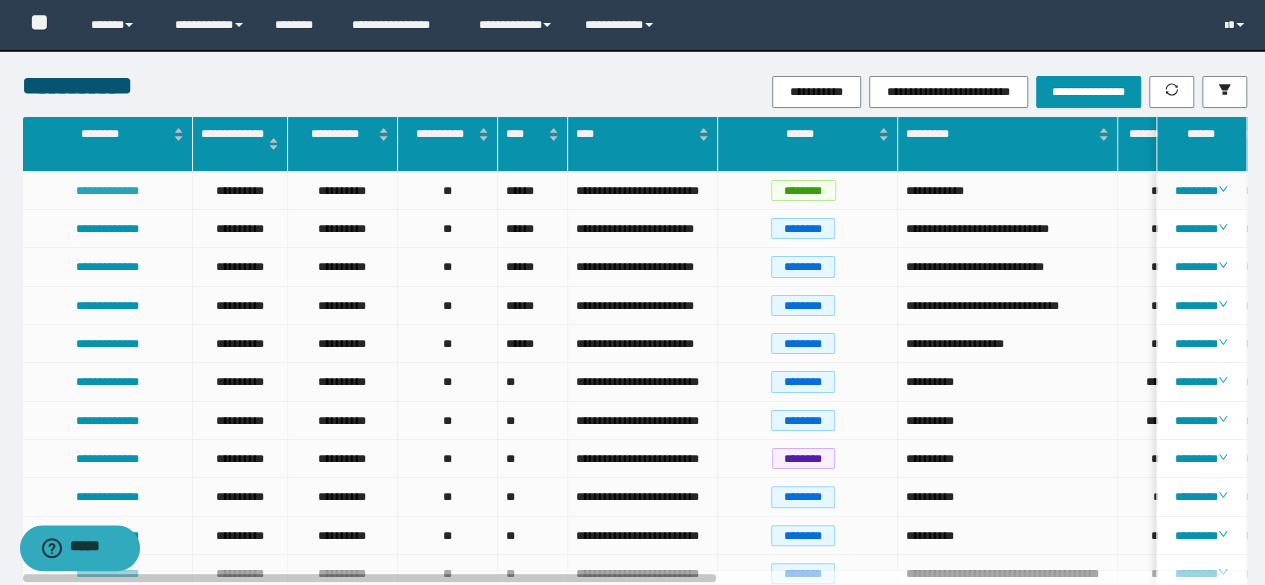 click on "**********" at bounding box center (107, 191) 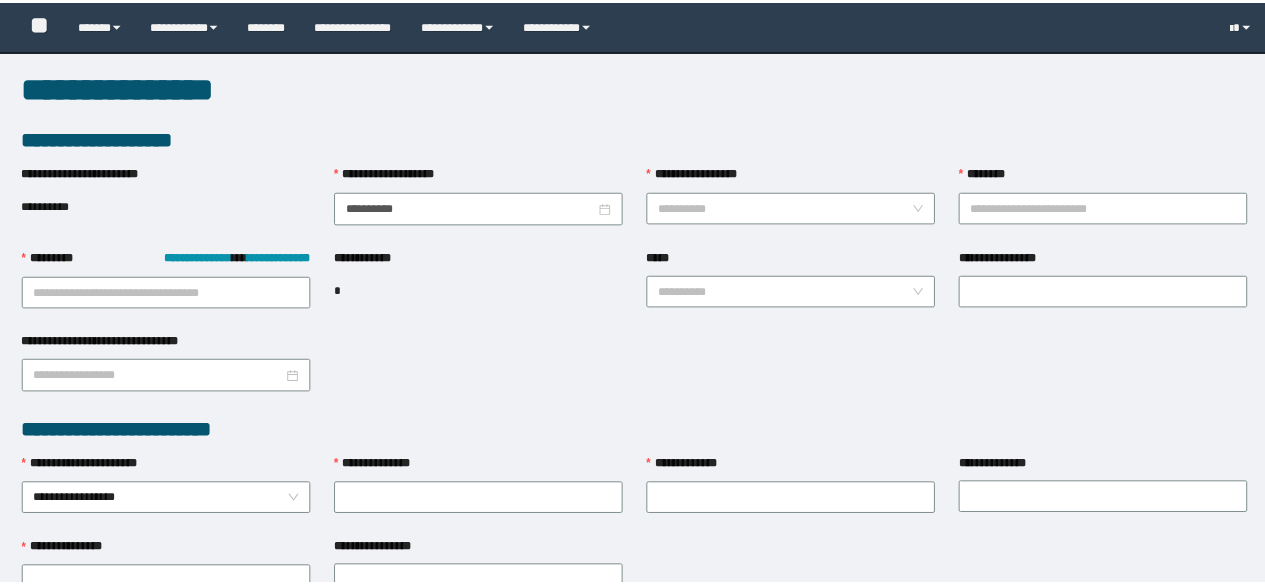 scroll, scrollTop: 0, scrollLeft: 0, axis: both 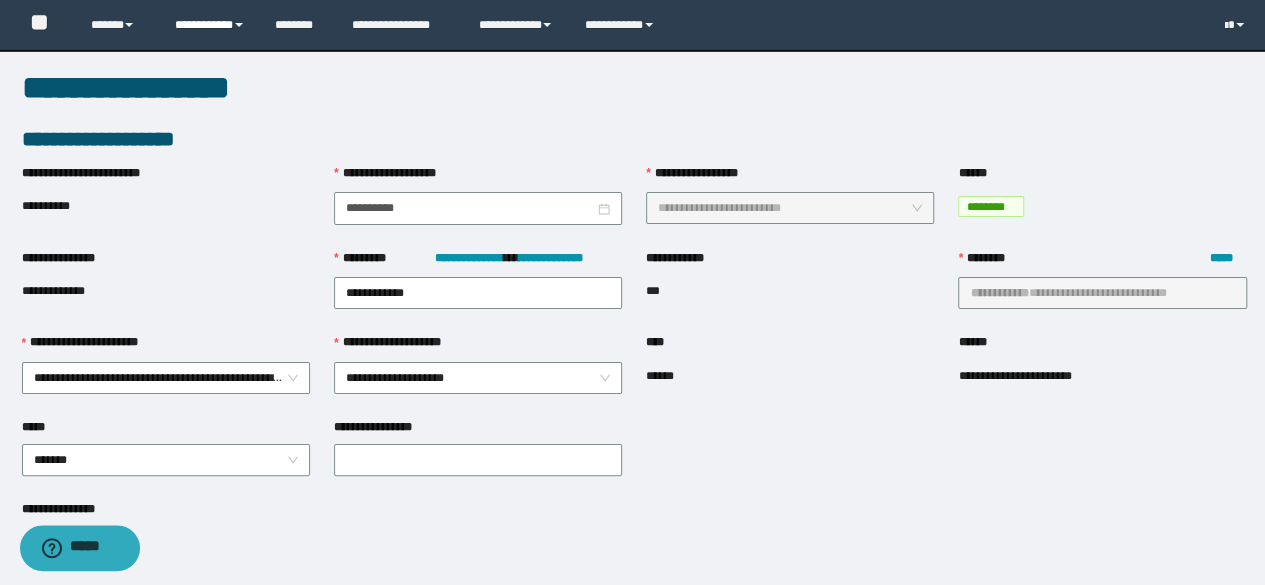 click on "**********" at bounding box center (210, 25) 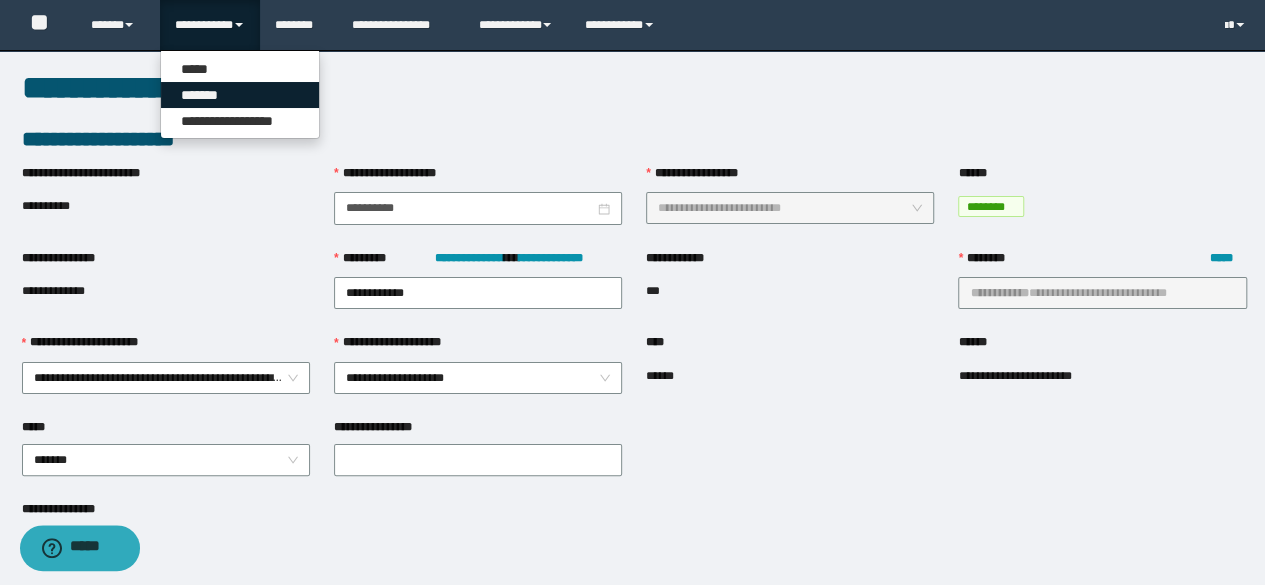 click on "*******" at bounding box center (240, 95) 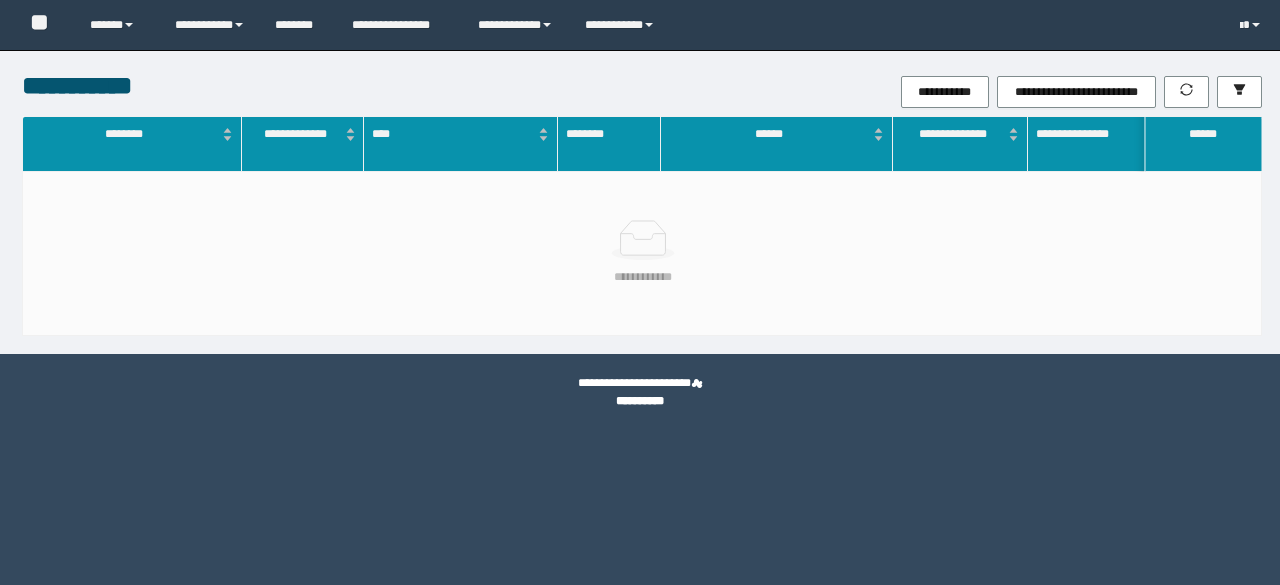scroll, scrollTop: 0, scrollLeft: 0, axis: both 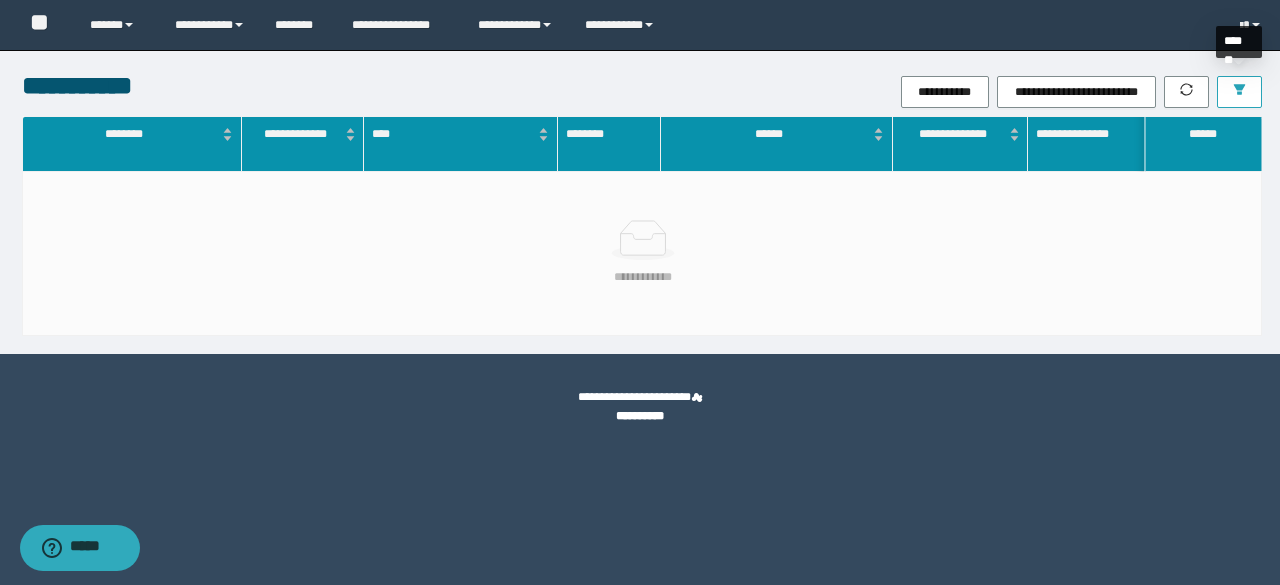 click at bounding box center (1239, 92) 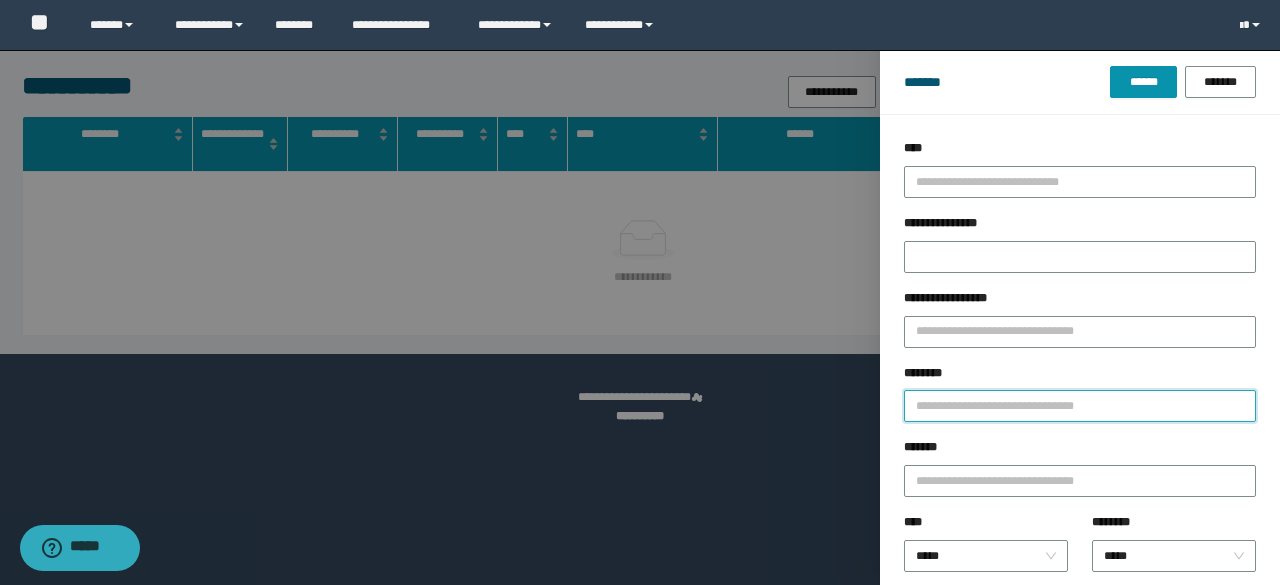 click on "********" at bounding box center [1080, 406] 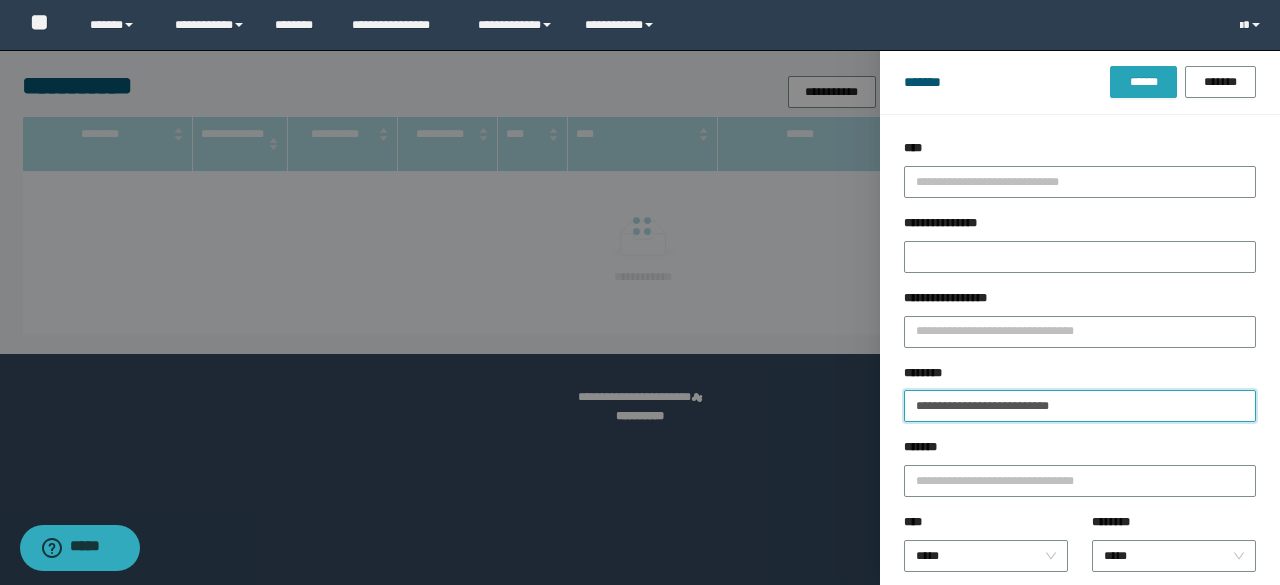 type on "**********" 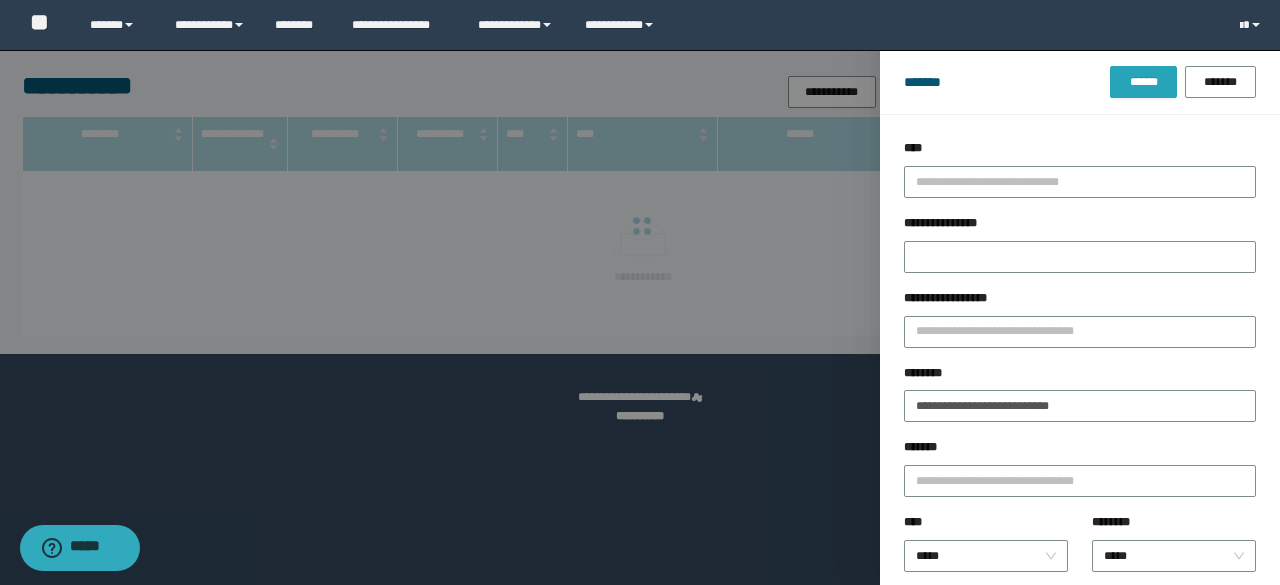 click on "******" at bounding box center (1143, 82) 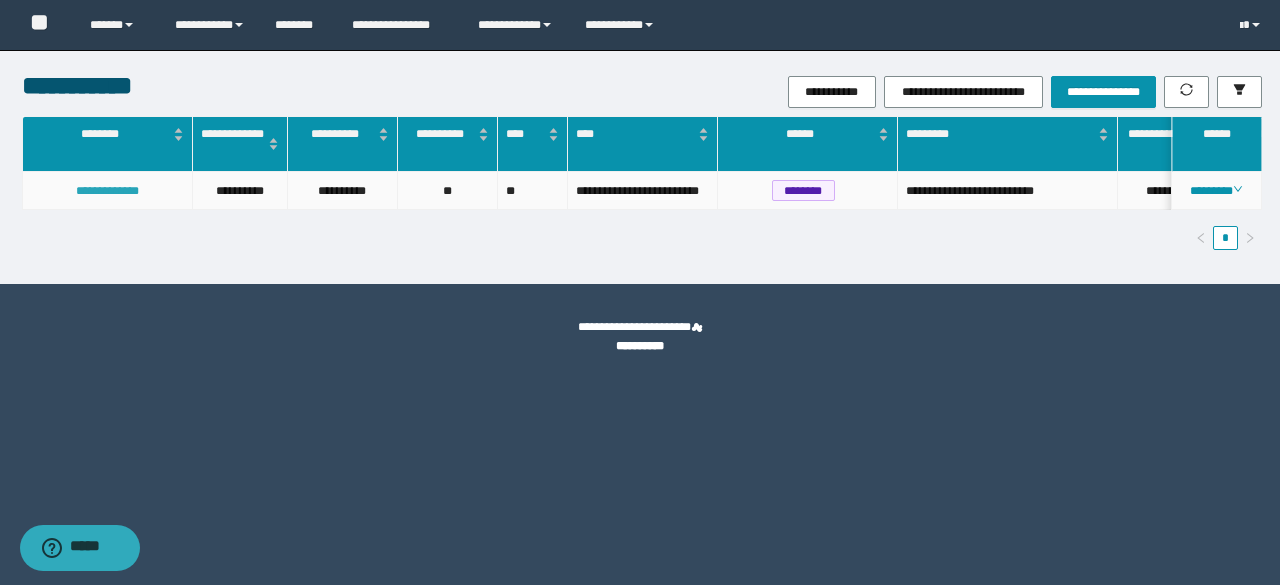 click on "**********" at bounding box center (107, 191) 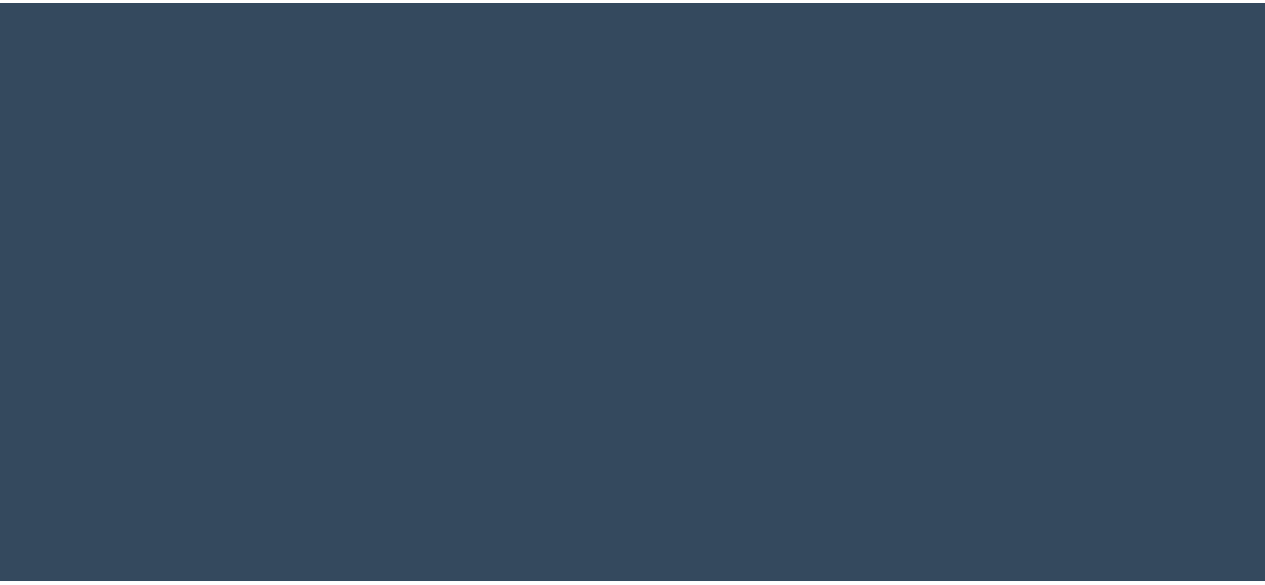 scroll, scrollTop: 0, scrollLeft: 0, axis: both 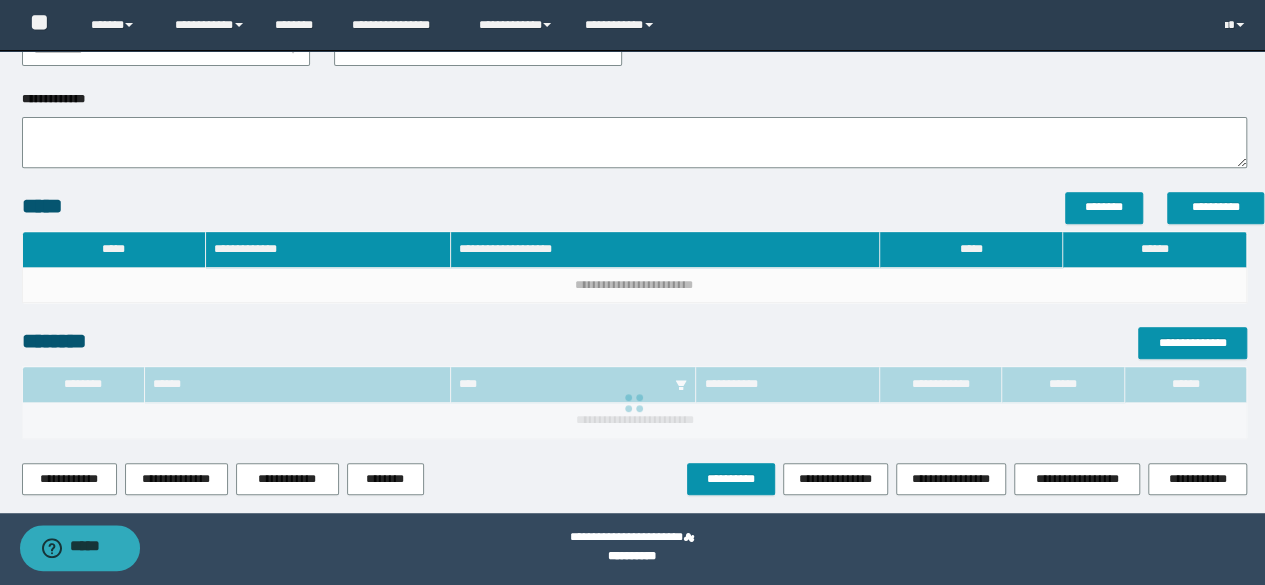 type on "**********" 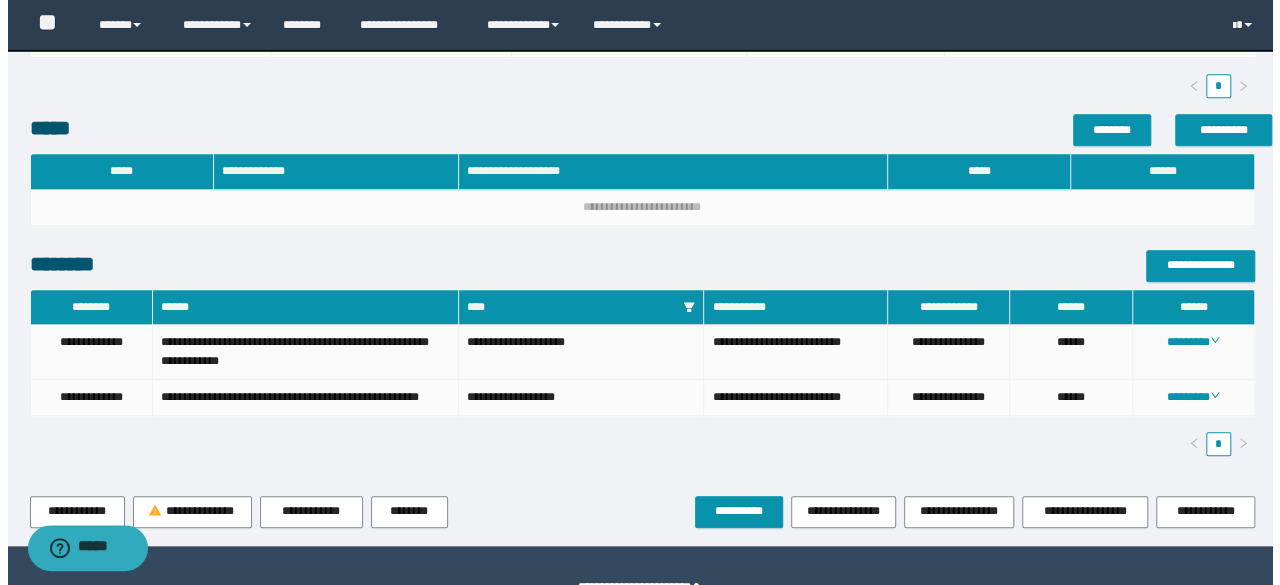 scroll, scrollTop: 708, scrollLeft: 0, axis: vertical 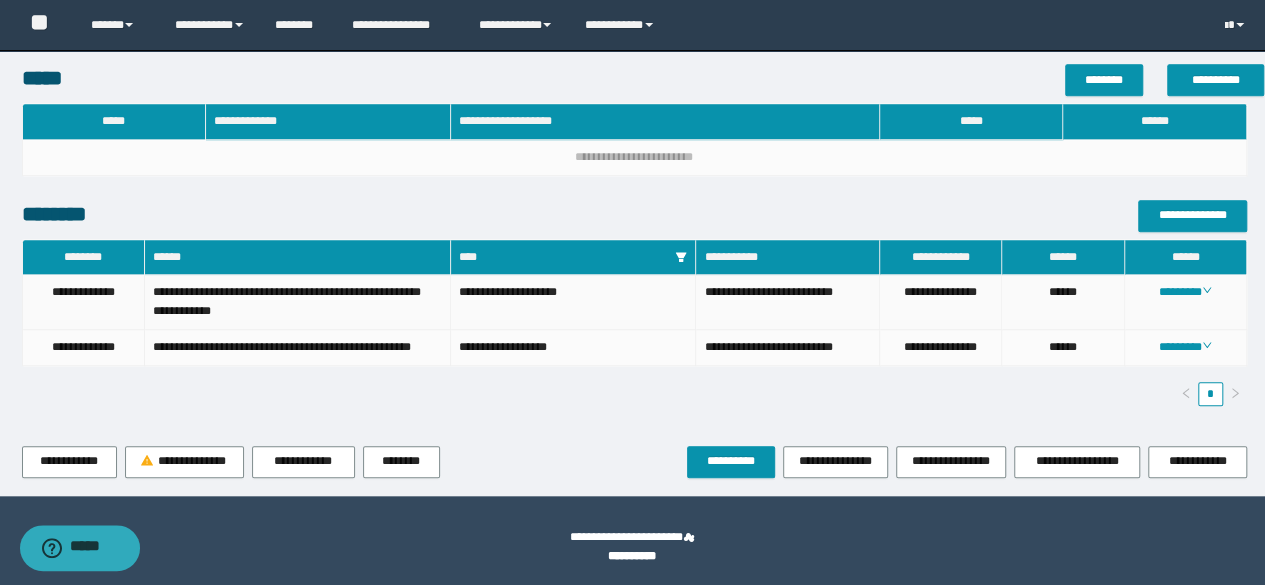 click on "********" at bounding box center (1186, 302) 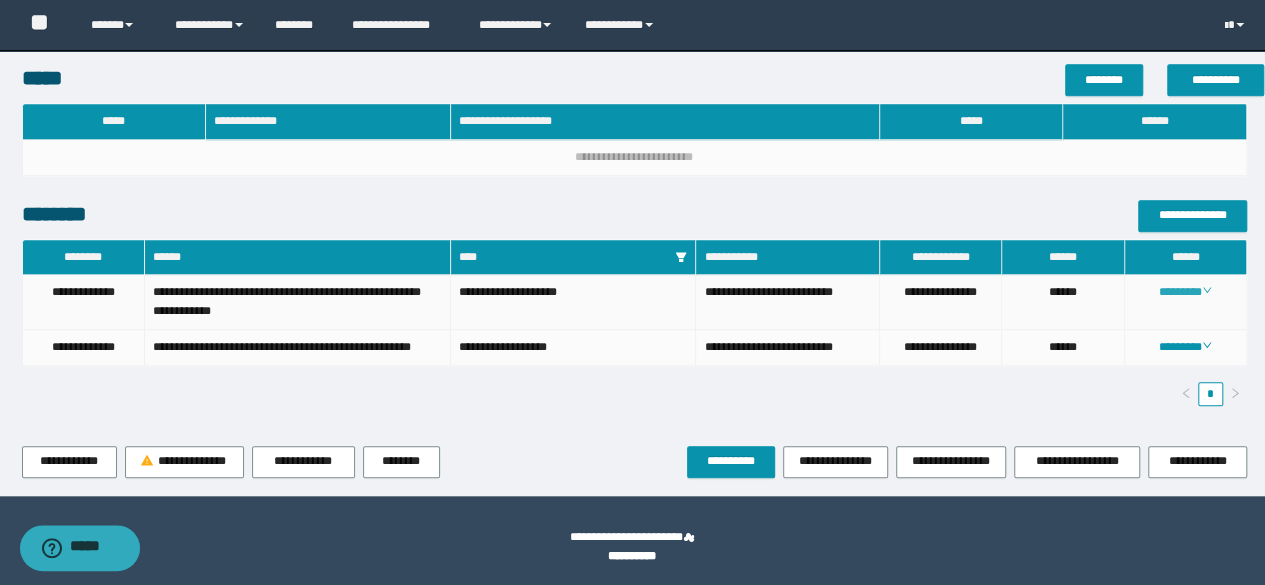 click on "********" at bounding box center (1185, 292) 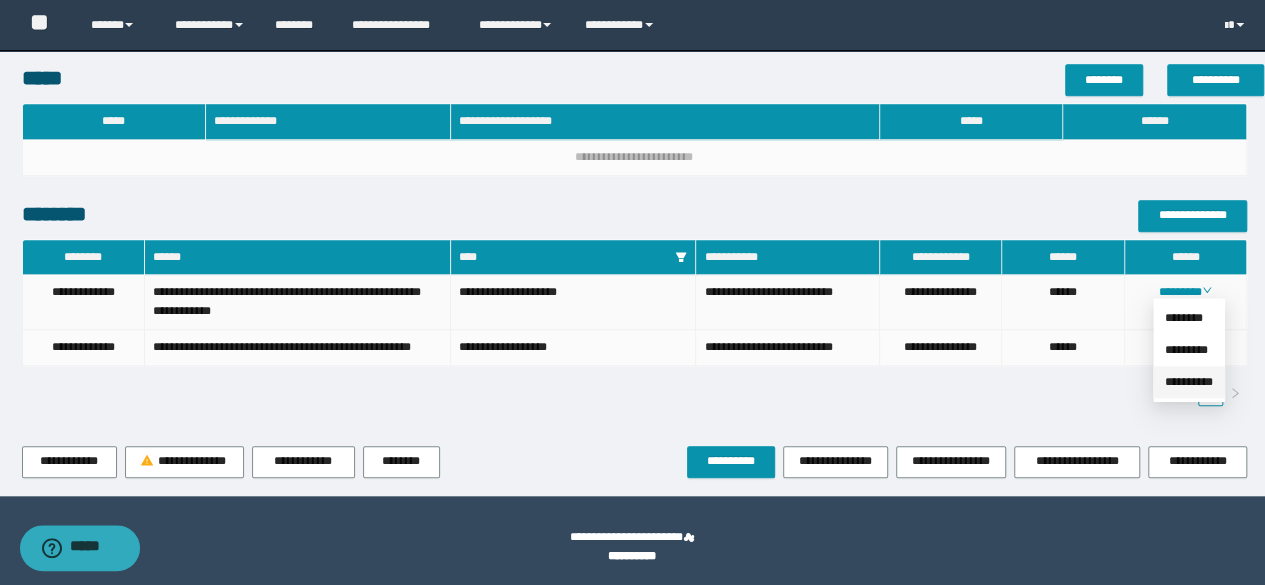 click on "**********" at bounding box center (1189, 382) 